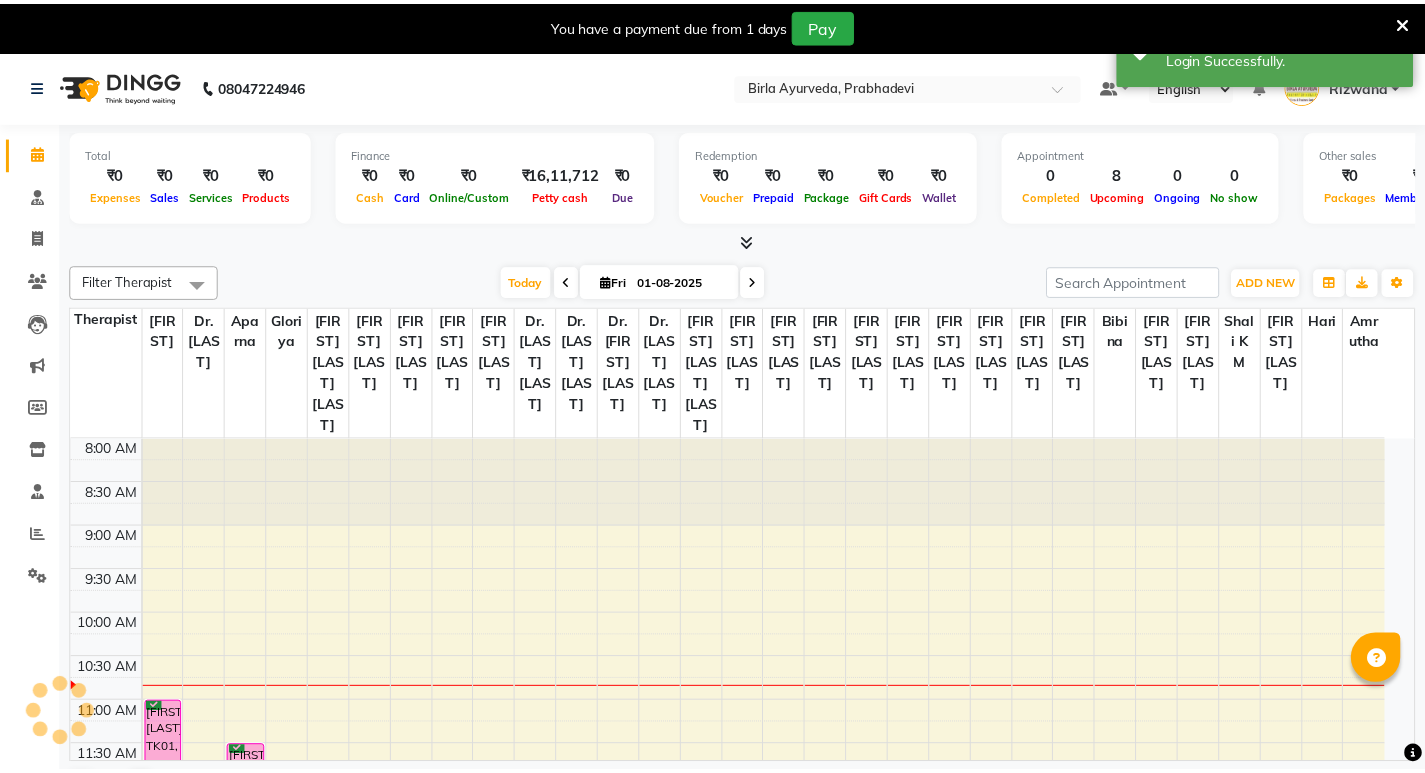 scroll, scrollTop: 0, scrollLeft: 0, axis: both 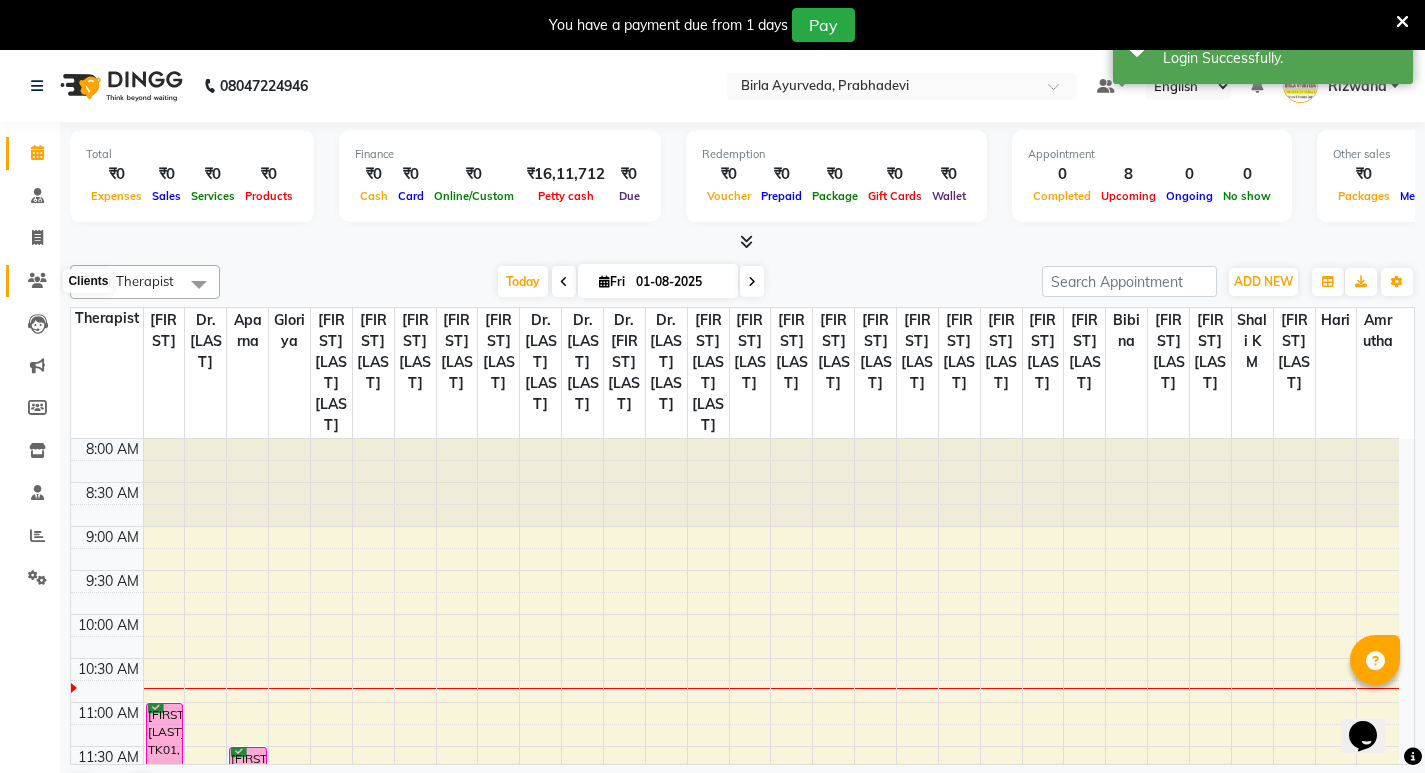 click 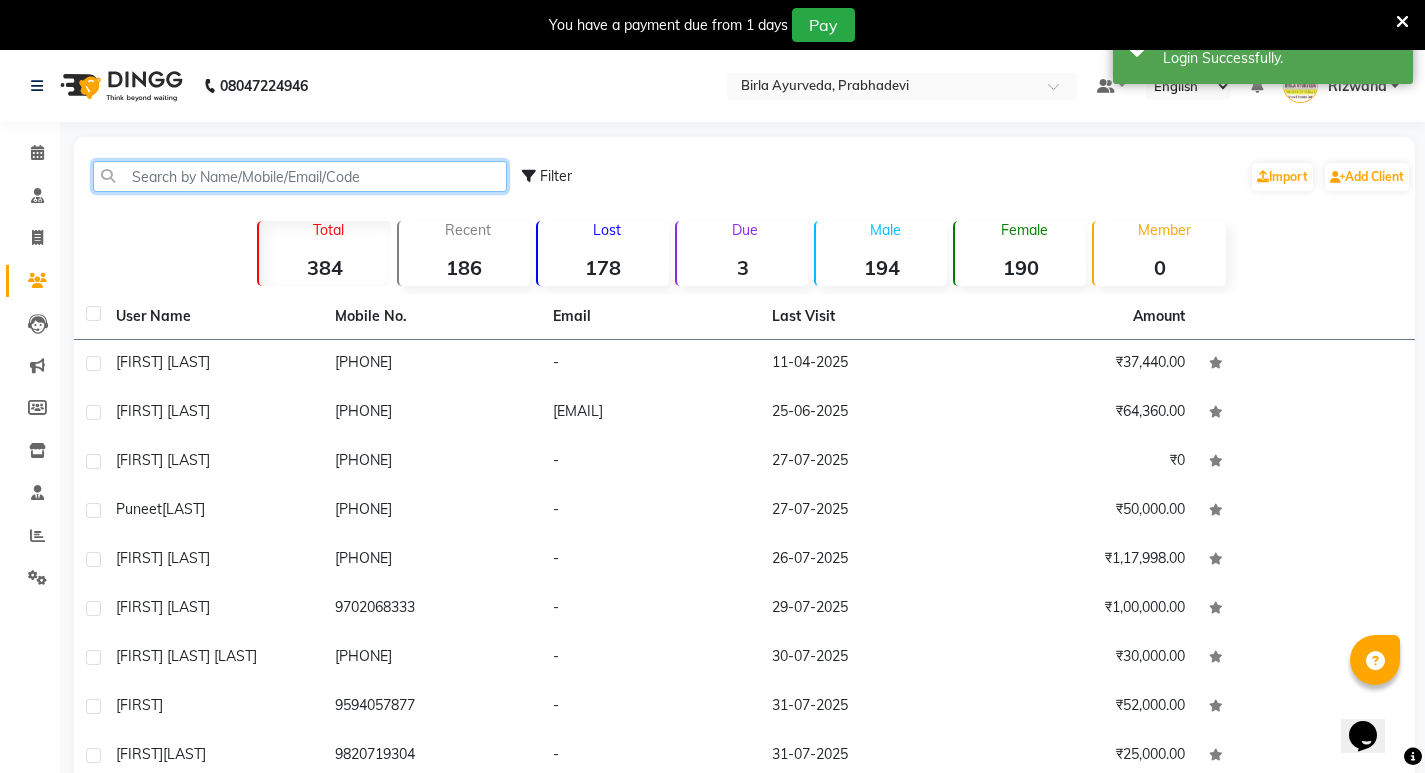 click 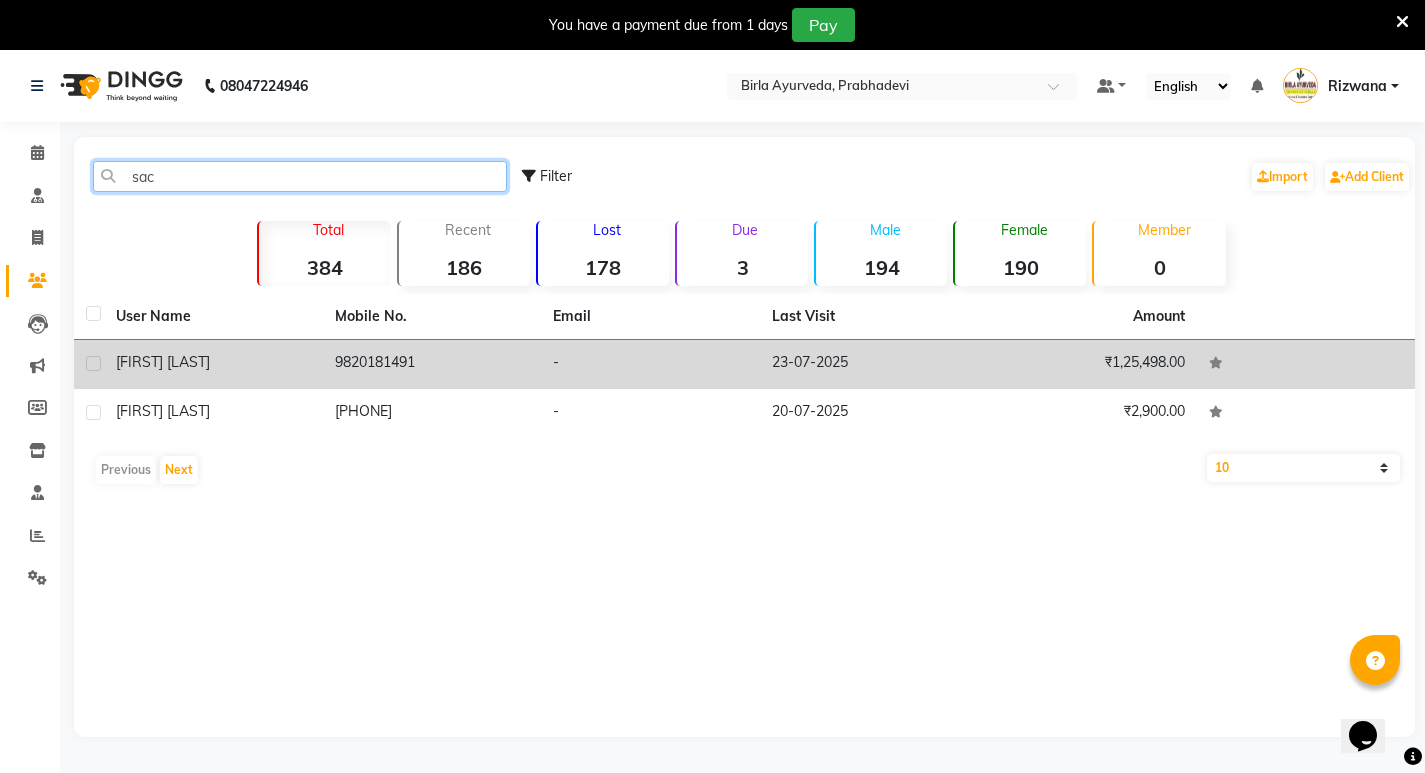 type on "sac" 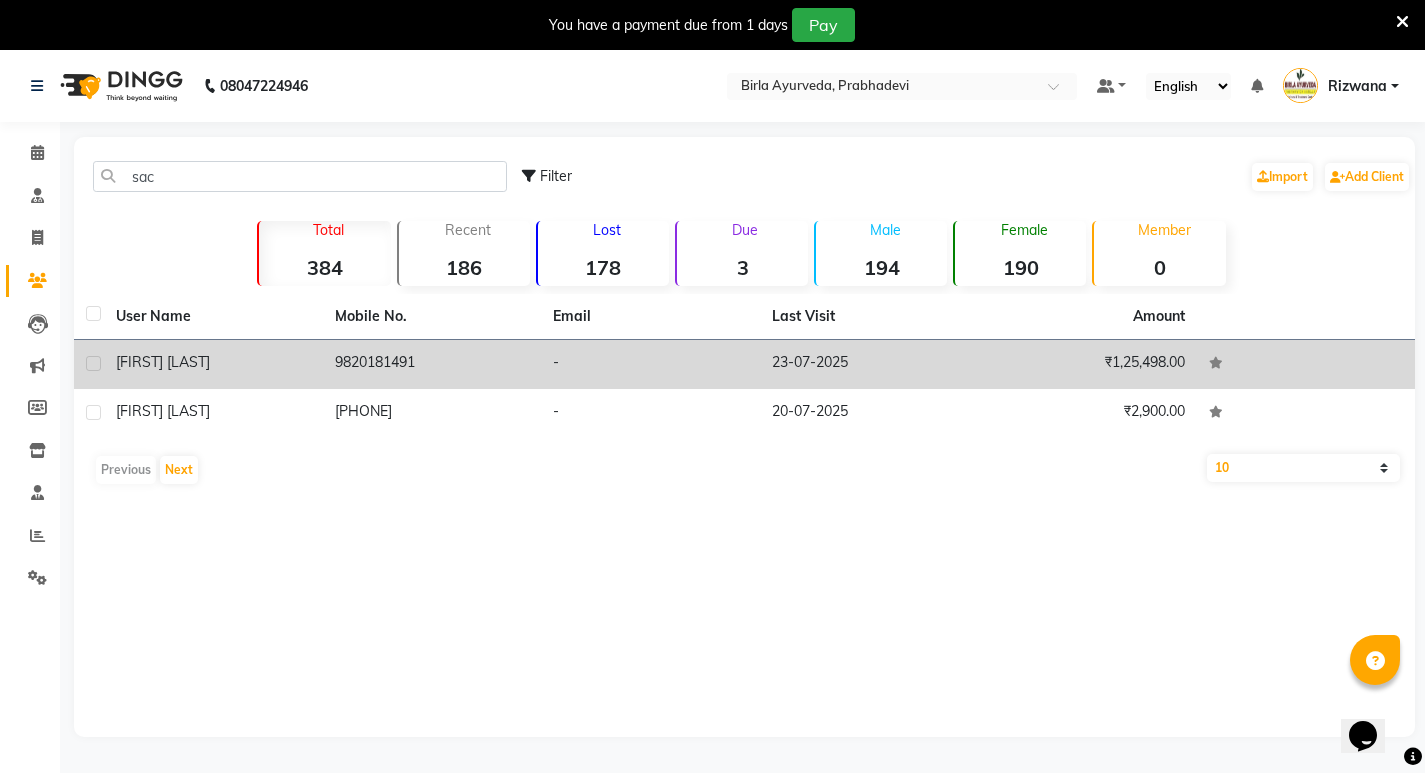 click on "[FIRST] [LAST]" 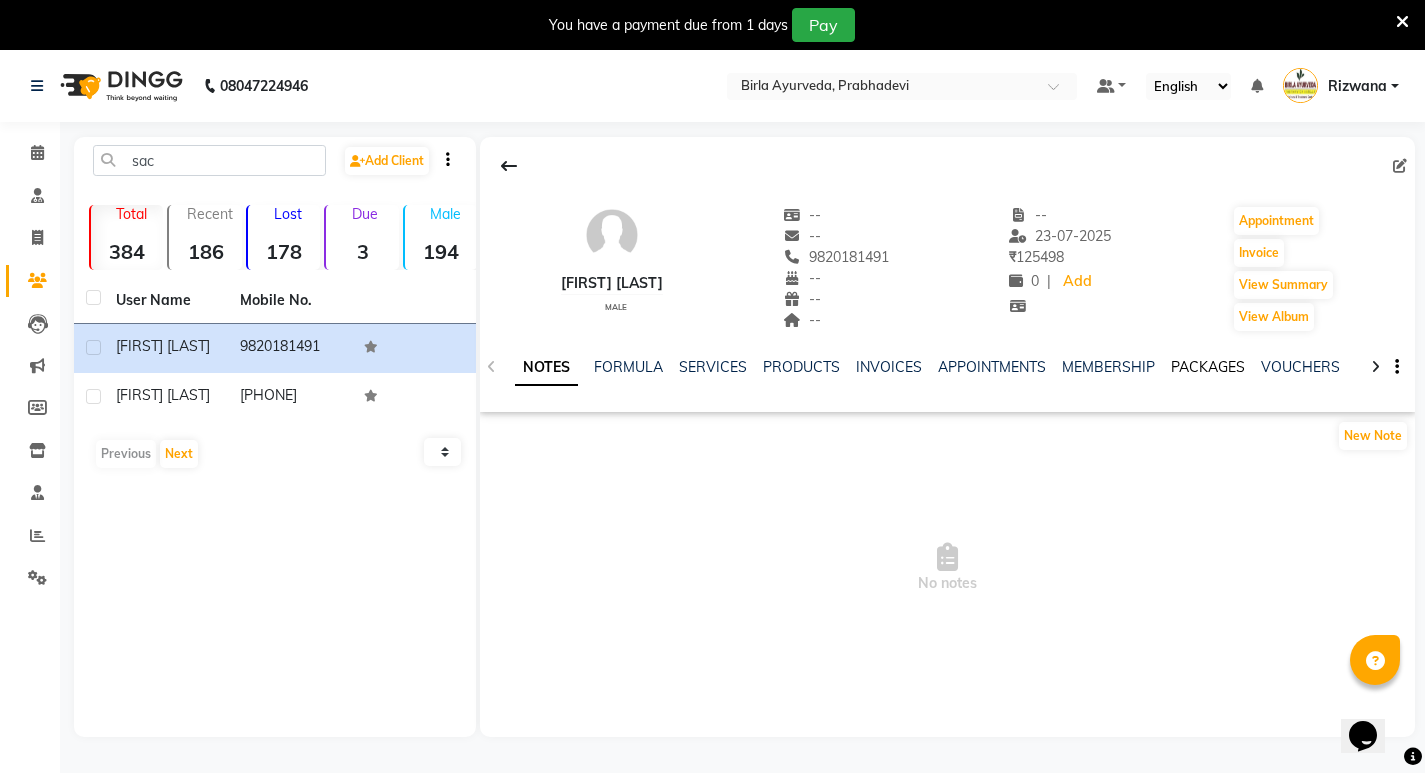 click on "PACKAGES" 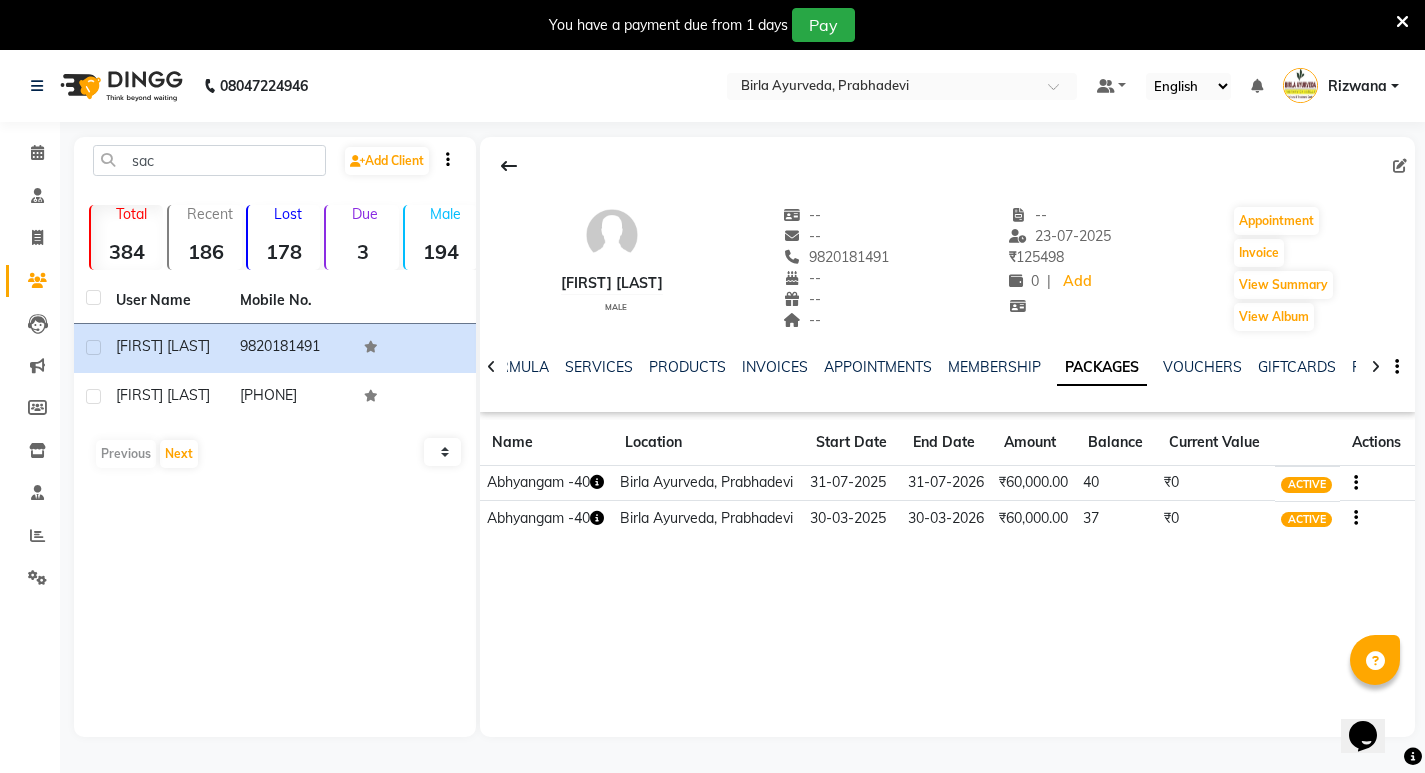 click on "₹60,000.00" 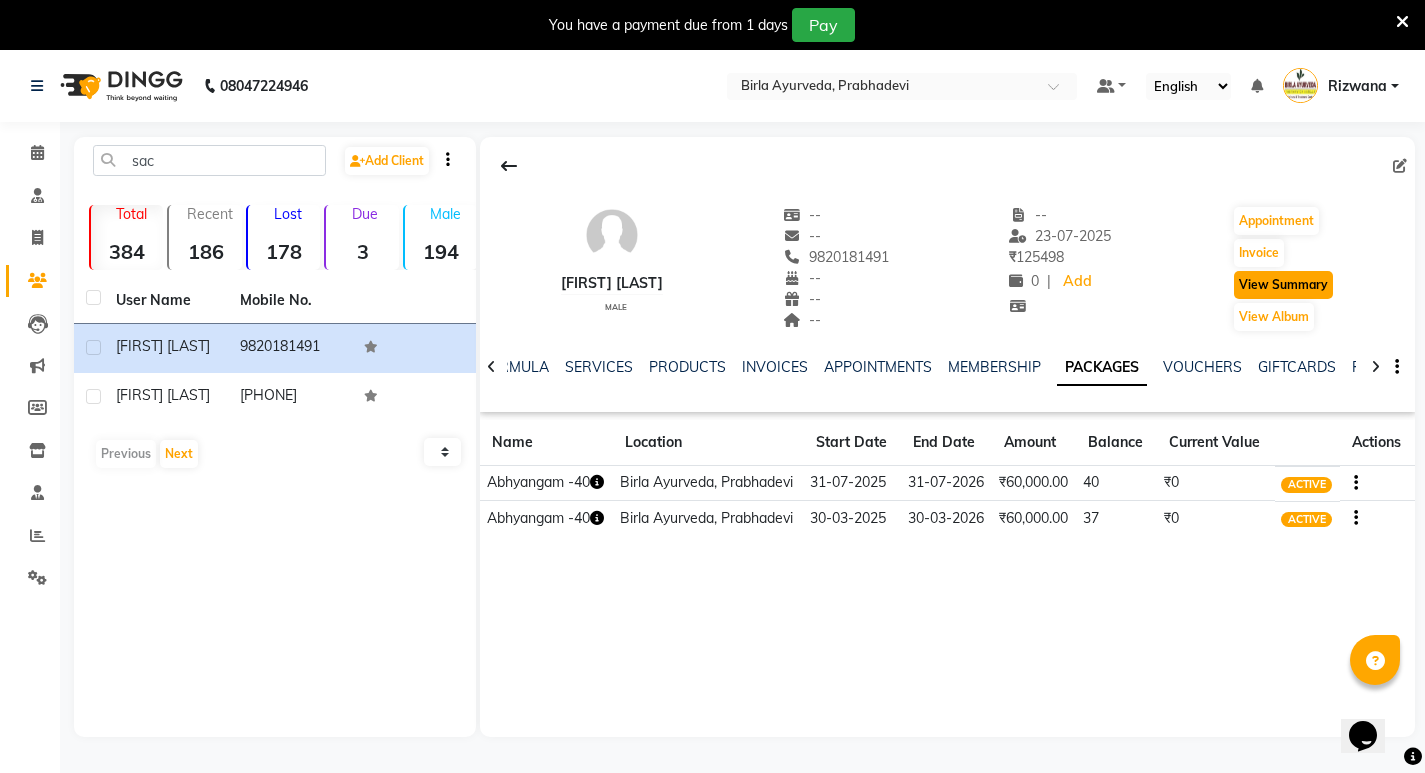 click on "View Summary" 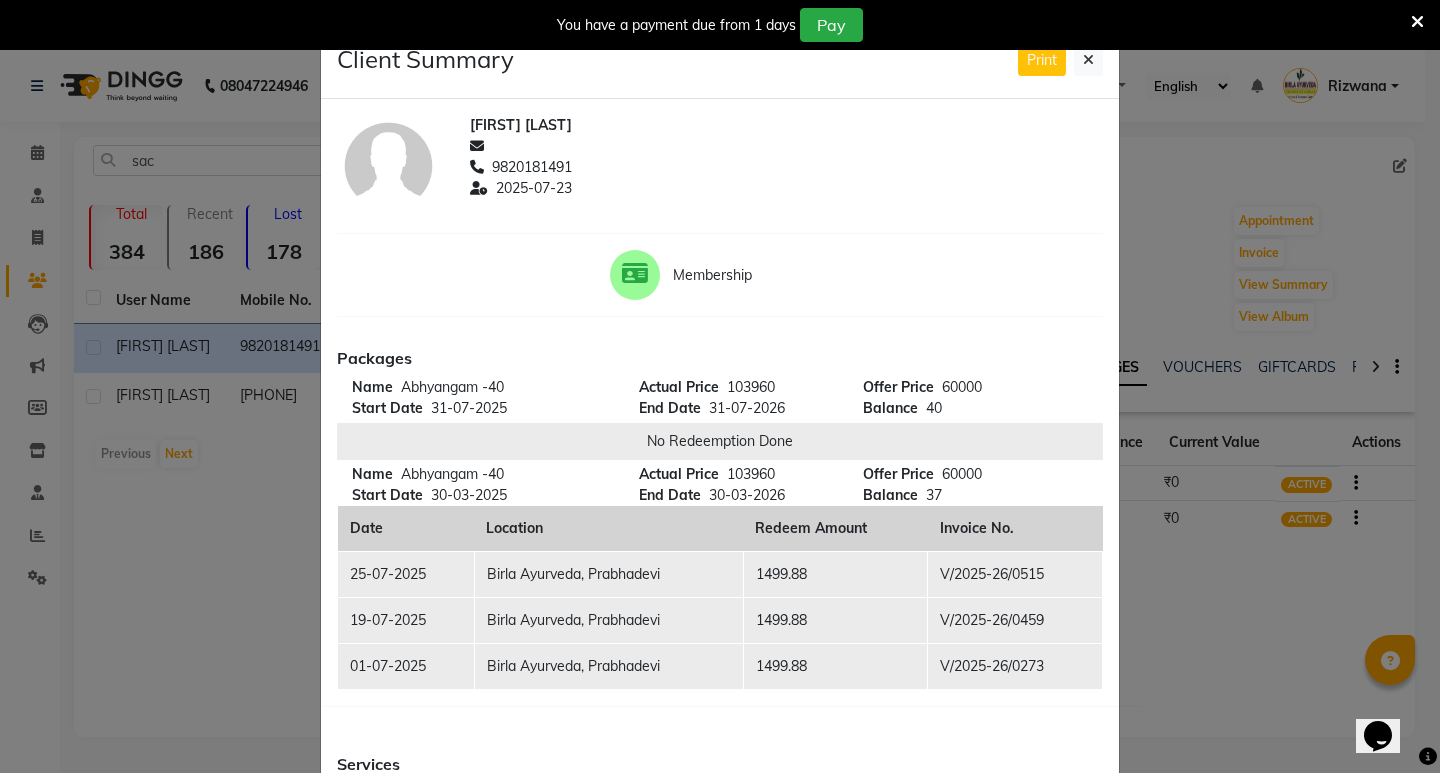 click on "Client Summary Print [FIRST] [LAST] [PHONE] 2025-07-23 Membership Packages Name Abhyangam -40 Start Date 31-07-2025 Actual Price 103960 End Date 31-07-2026 Offer Price 60000 Balance 40 No Redeemption Done Name Abhyangam -40 Start Date 30-03-2025 Actual Price 103960 End Date 30-03-2026 Offer Price 60000 Balance 37 Date Location Redeem Amount Invoice No. 25-07-2025 Birla Ayurveda, Prabhadevi 1499.88 V/2025-26/0515 19-07-2025 Birla Ayurveda, Prabhadevi 1499.88 V/2025-26/0459 01-07-2025 Birla Ayurveda, Prabhadevi 1499.88 V/2025-26/0273 Services Date Service Staff Amount Invoice No. 19-07-2025 Abhyangam  (weekday) [FIRST] - - 19-07-2025 Abhyangam  (weekday) [FIRST] 1499.88 V/2025-26/0459 18-07-2025 Abhyangam  (weekday) [FIRST] - - 15-07-2025 Abhyangam  (weekday) [FIRST] - - 15-07-2025 Abhyangam  (weekday) [FIRST] [LAST] - - 12-07-2025 Abhyangam (weekend) [FIRST] - - 12-07-2025 Abhyangam (weekend) [FIRST] 2899 V/2025-26/0370 11-07-2025 Abhyangam  (weekday) [FIRST] 2599 V/2025-26/0335 01-07-2025 Abhyangam  (weekday) [FIRST]" 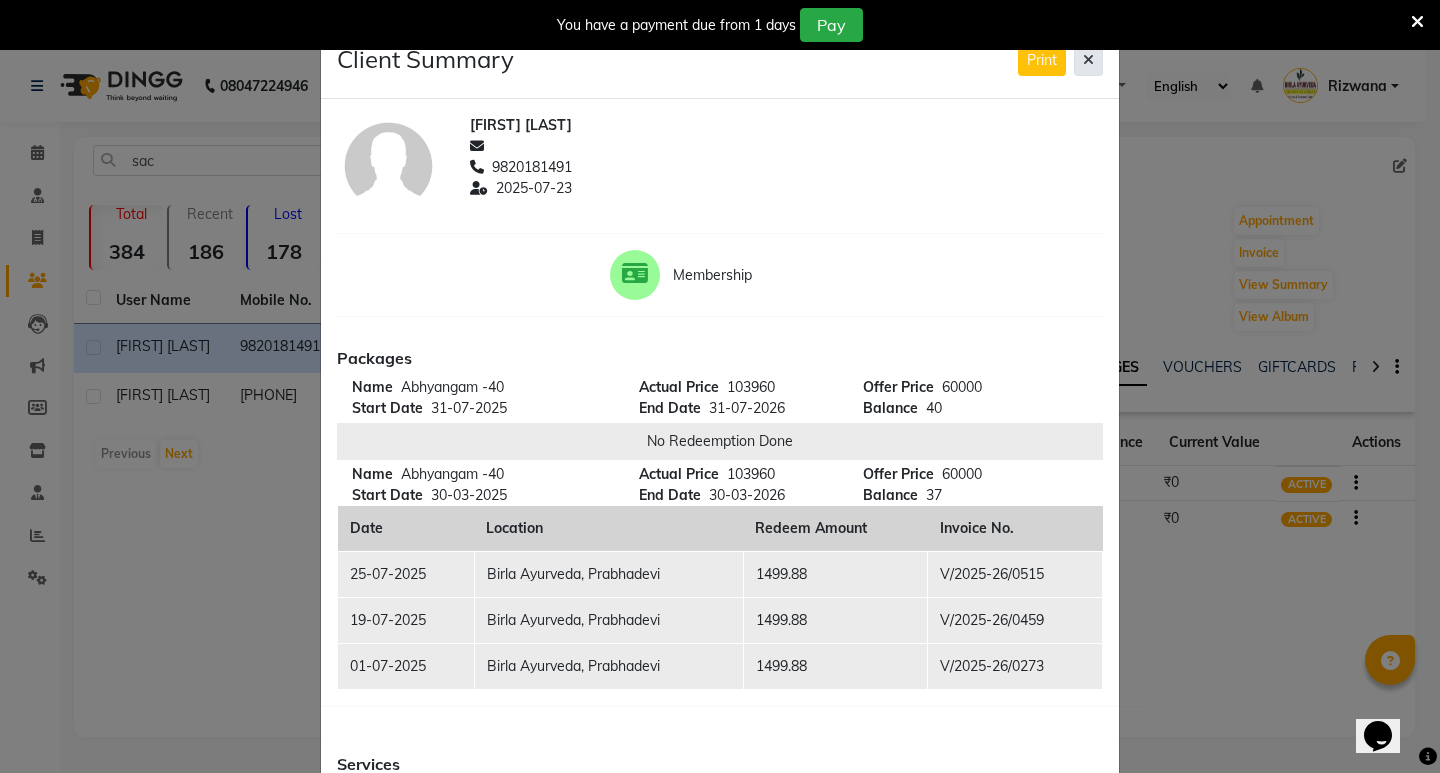 click 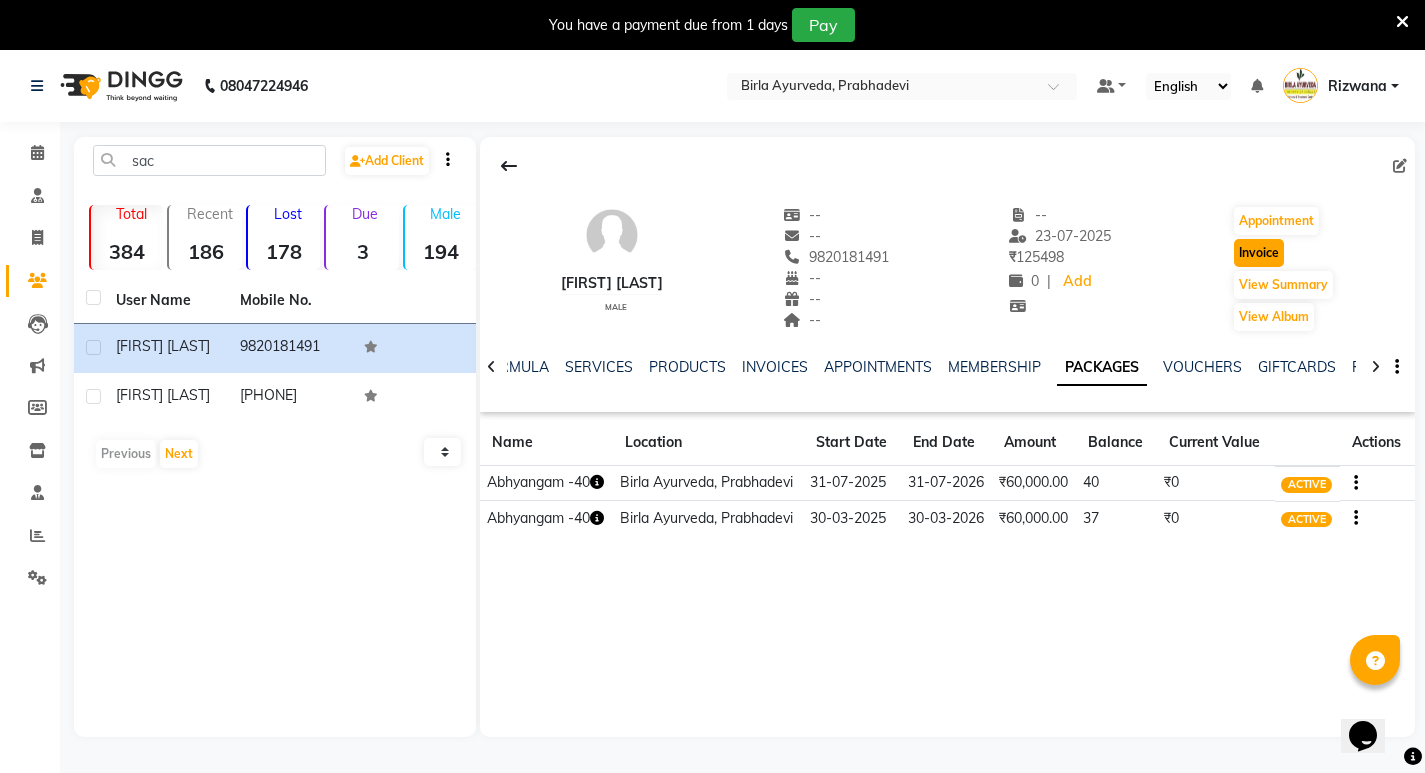click on "Invoice" 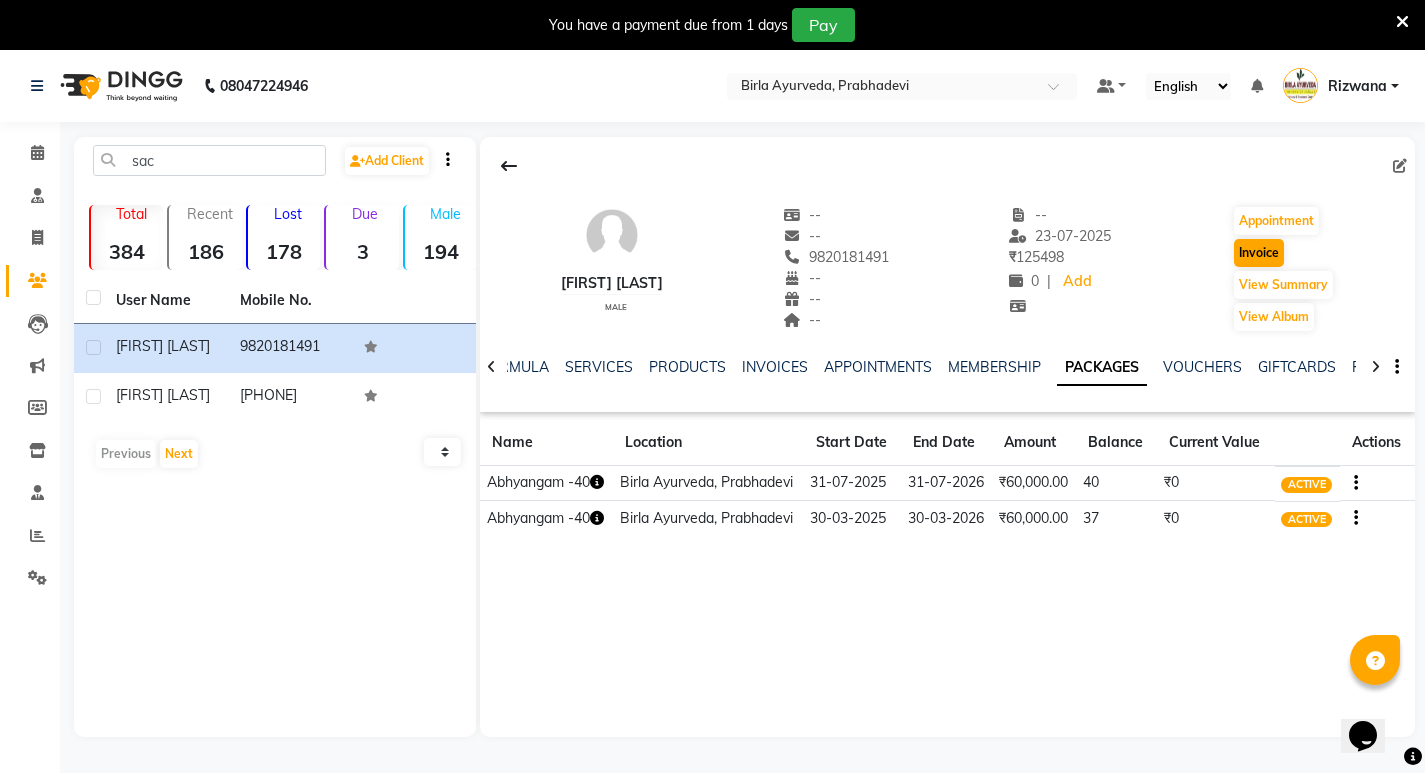 select on "6818" 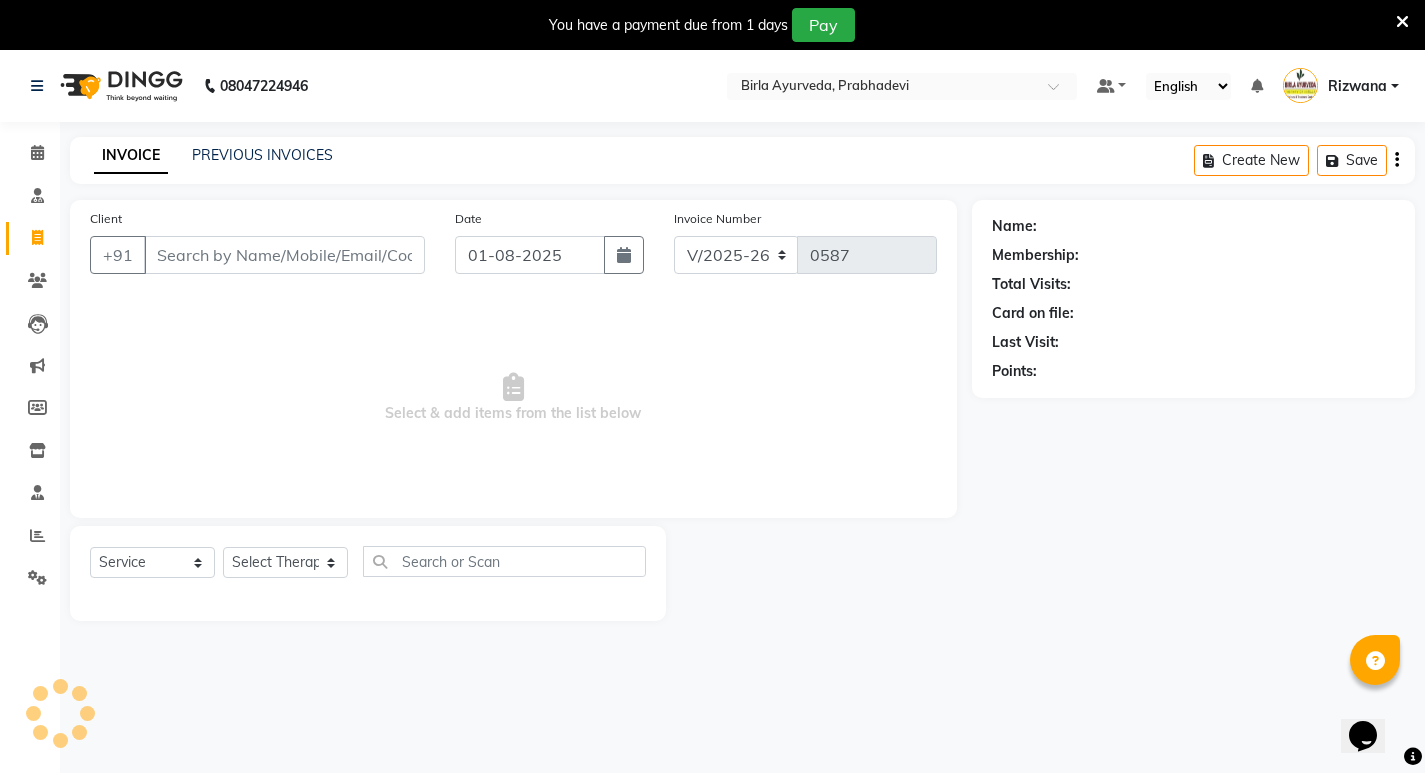 scroll, scrollTop: 50, scrollLeft: 0, axis: vertical 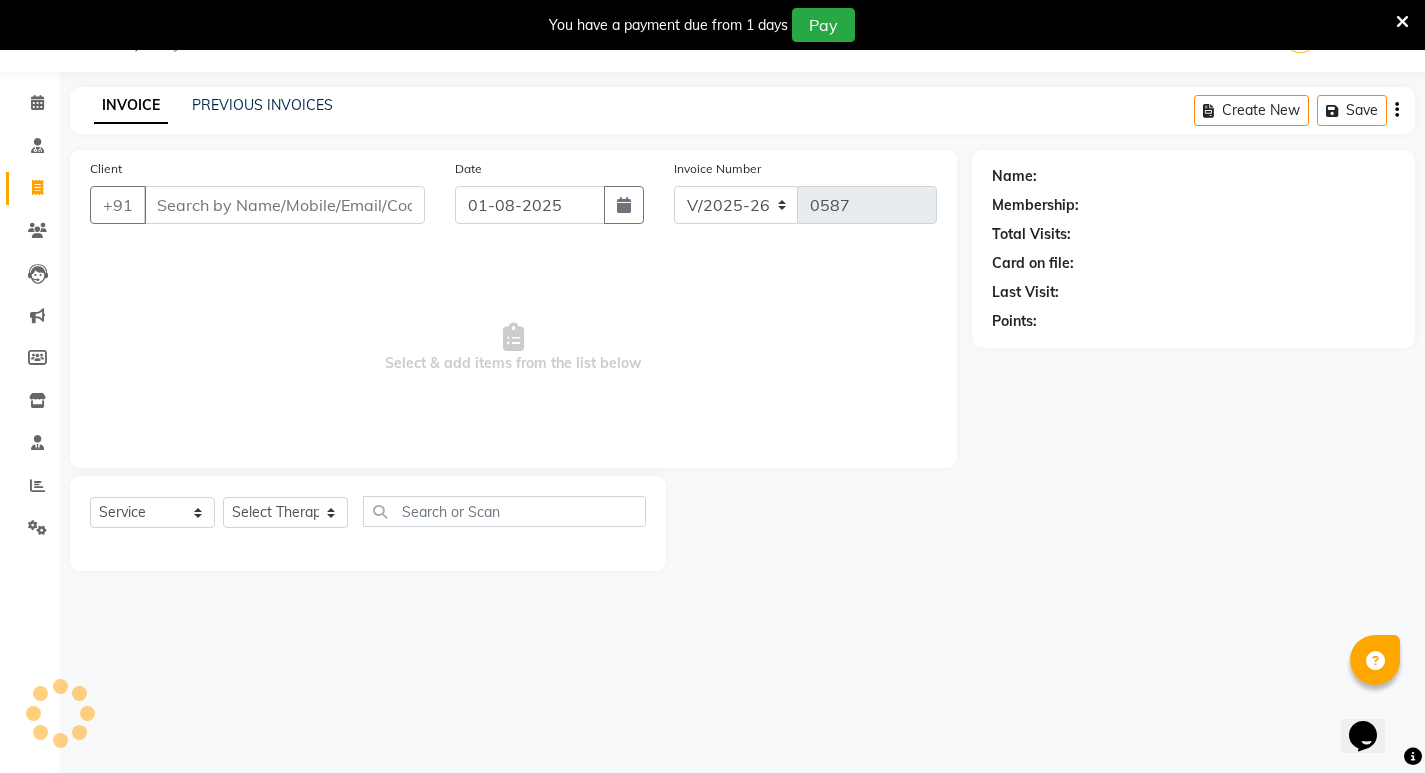 type on "9820181491" 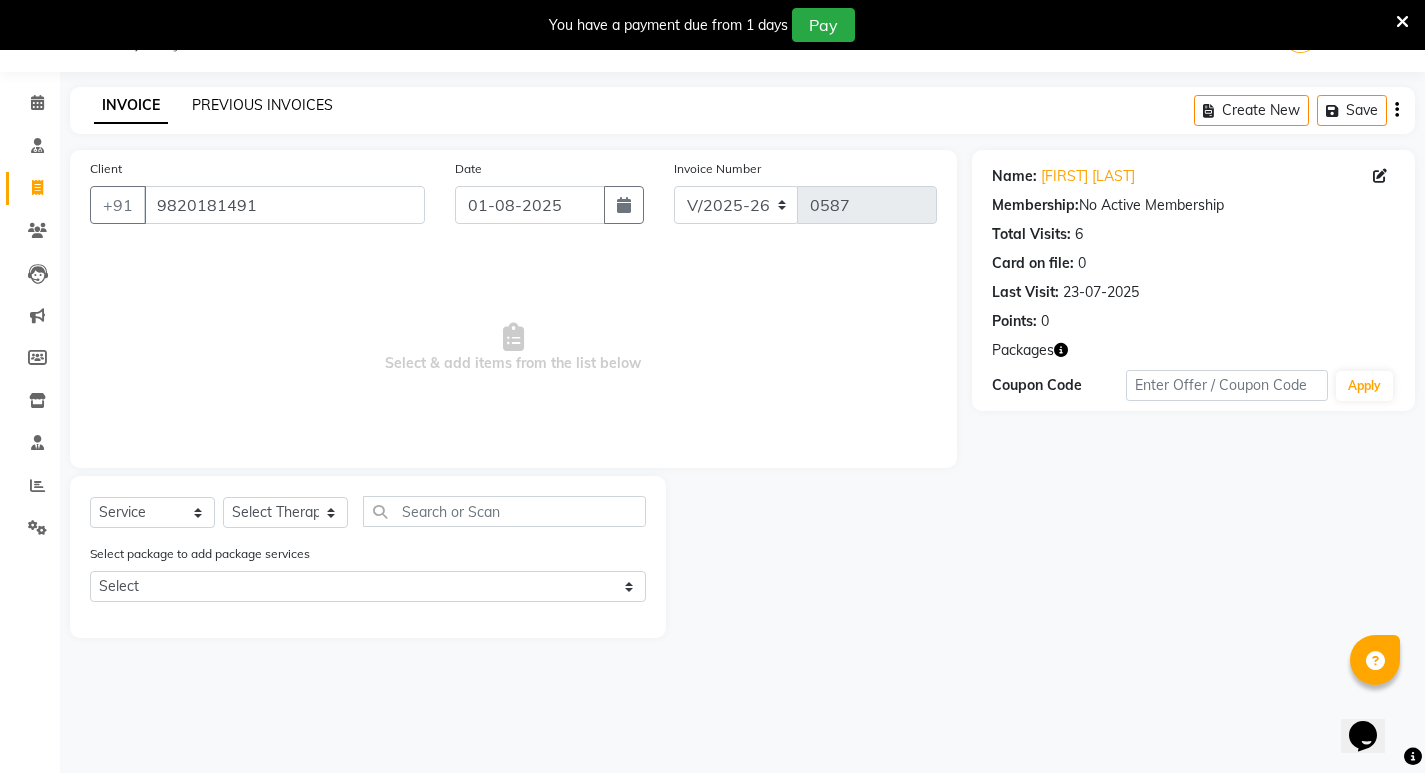 click on "PREVIOUS INVOICES" 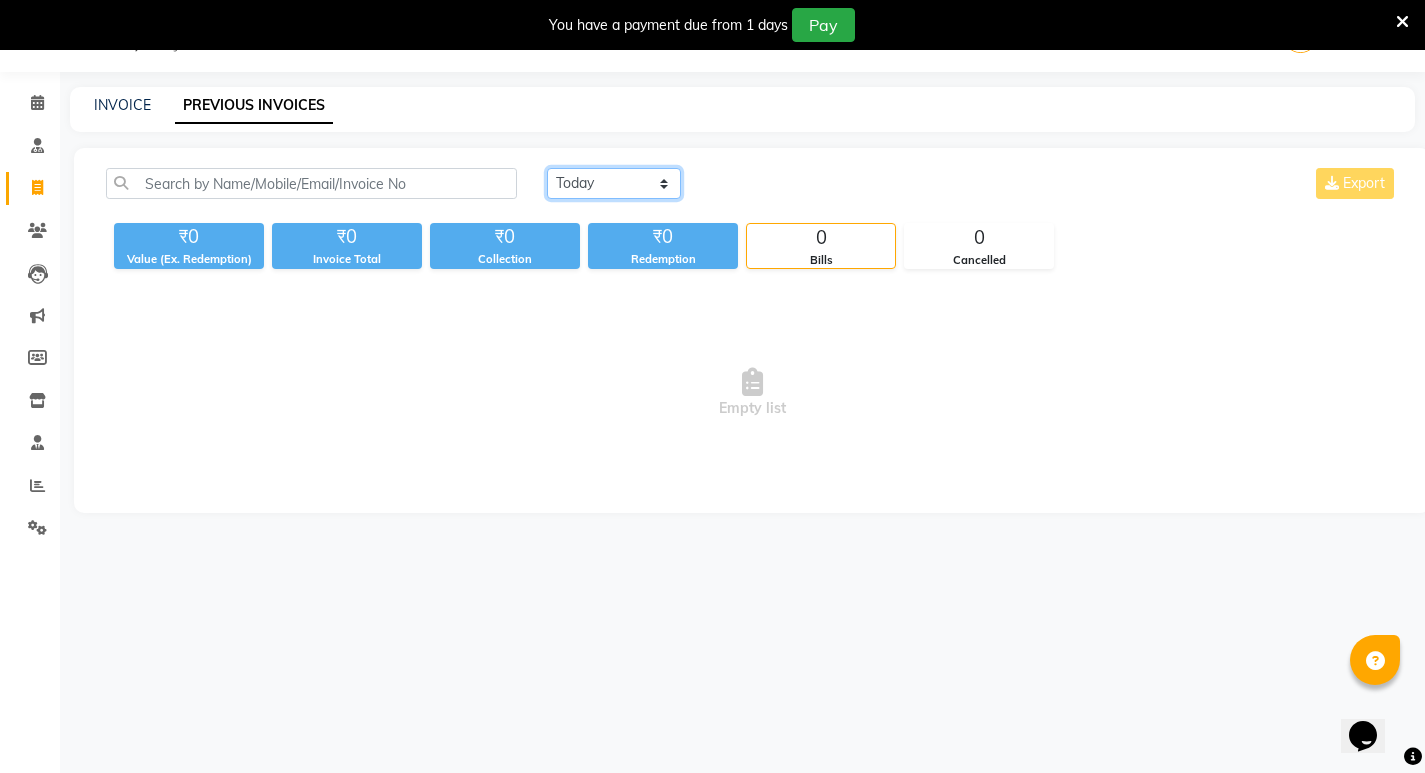 click on "Today Yesterday Custom Range" 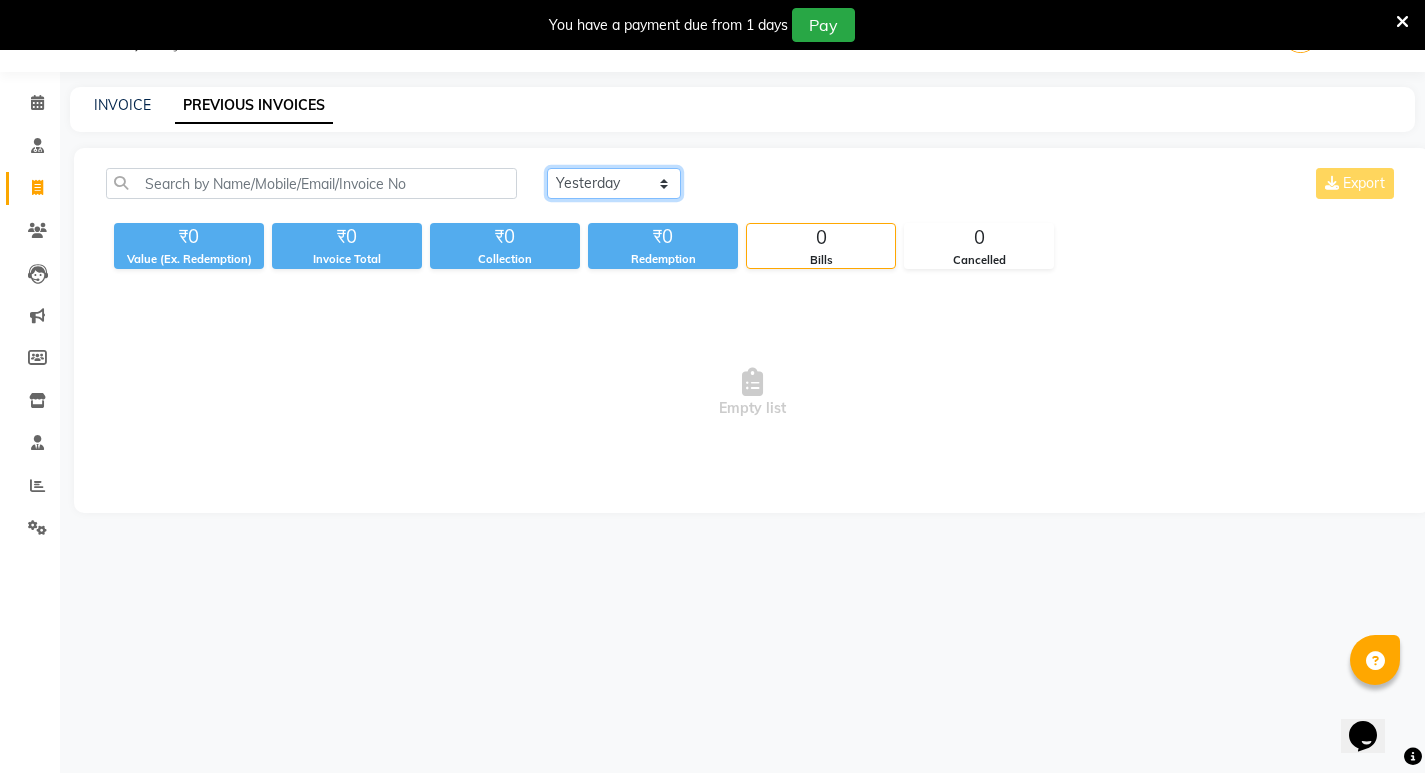 click on "Today Yesterday Custom Range" 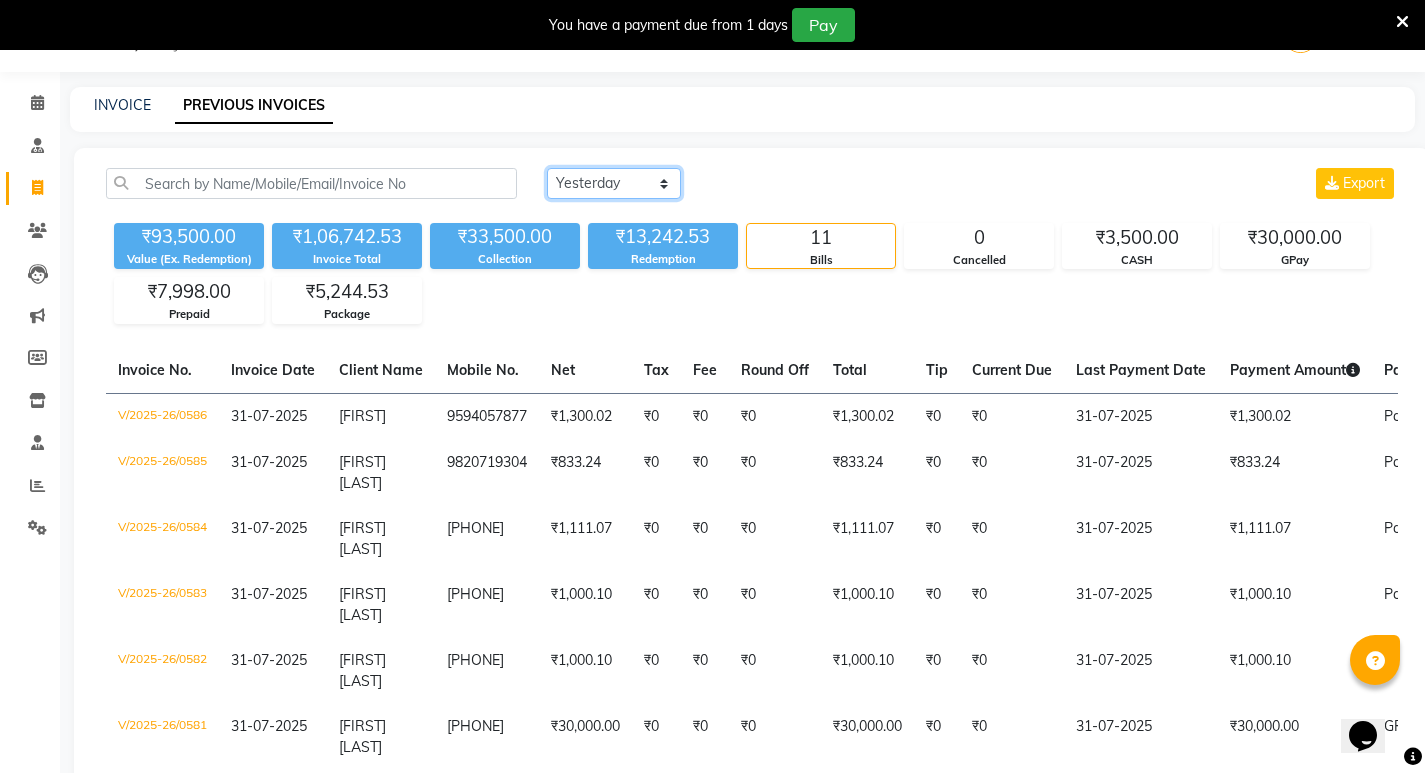 scroll, scrollTop: 441, scrollLeft: 0, axis: vertical 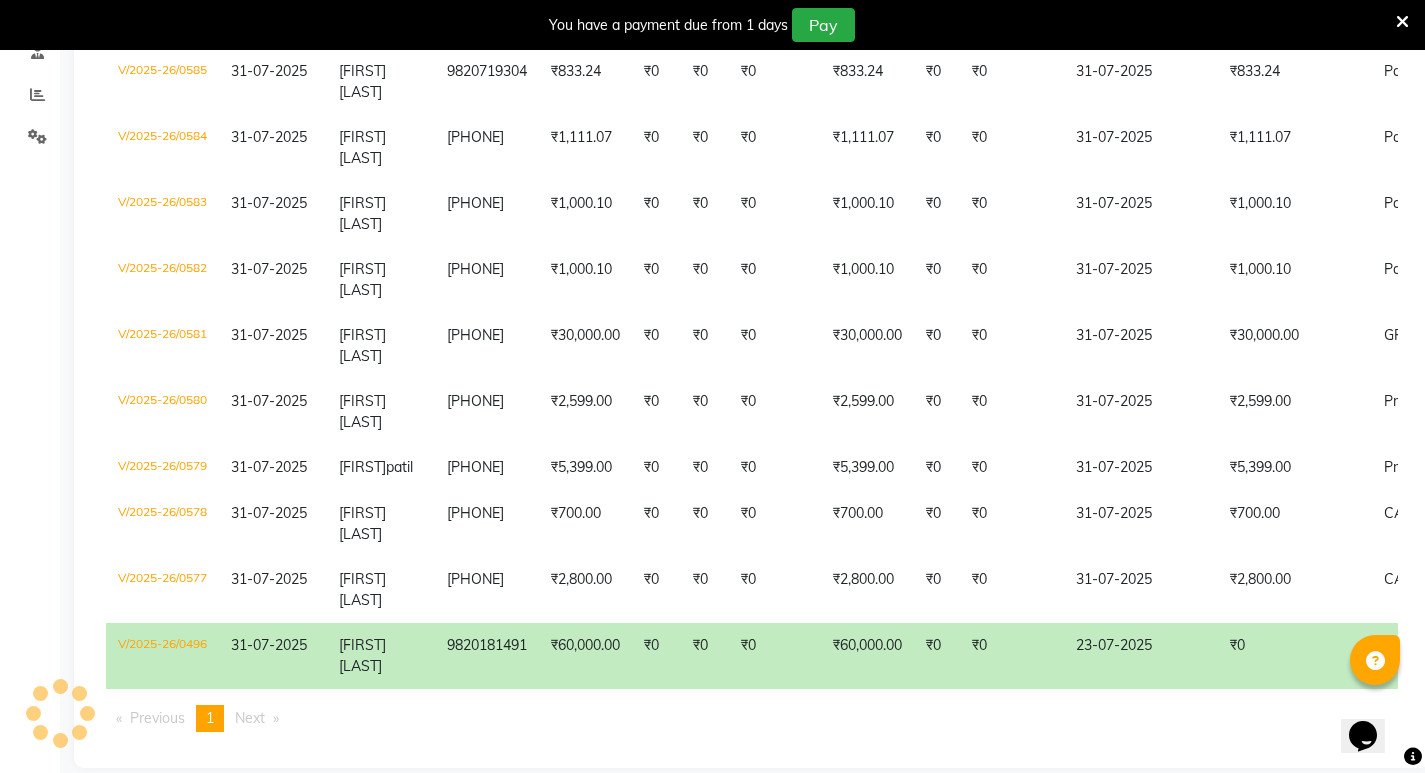 click on "₹60,000.00" 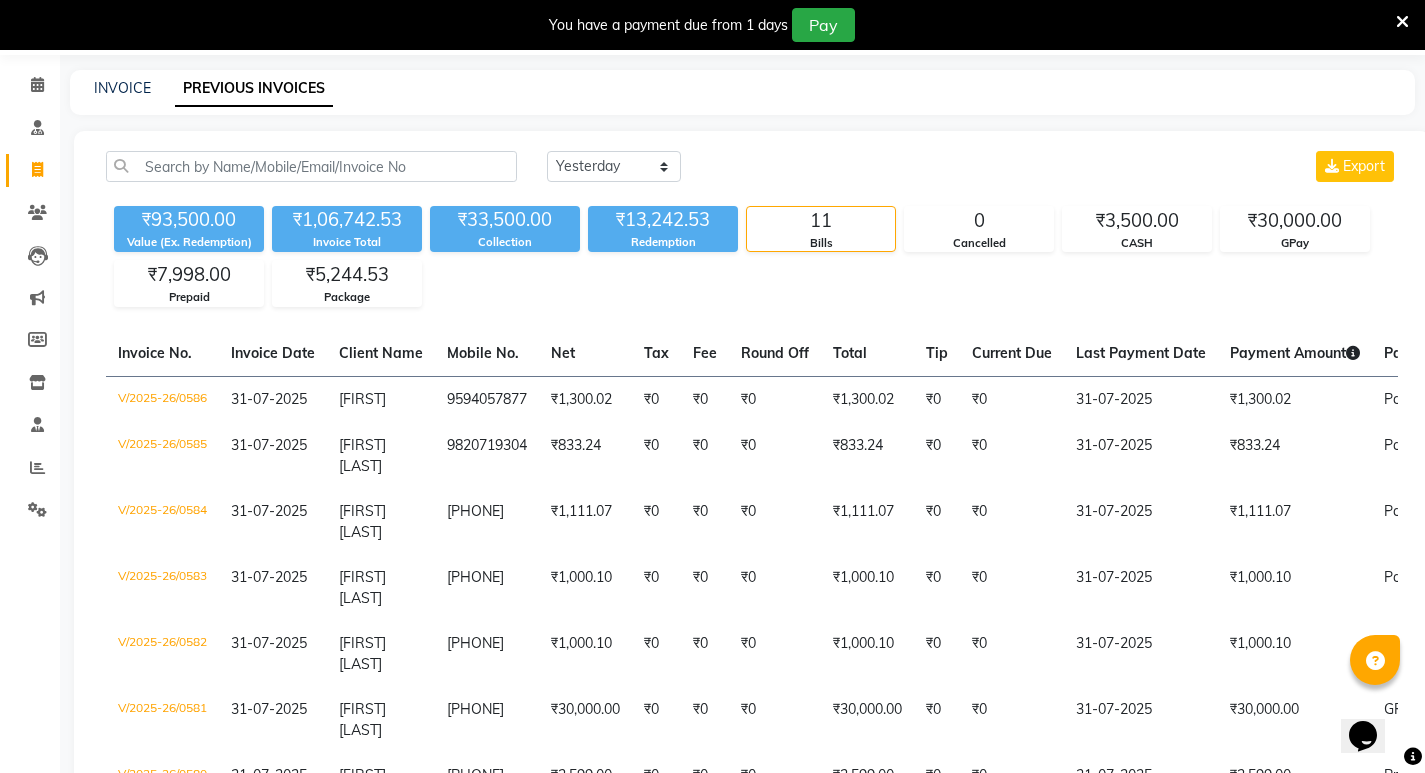 scroll, scrollTop: 0, scrollLeft: 0, axis: both 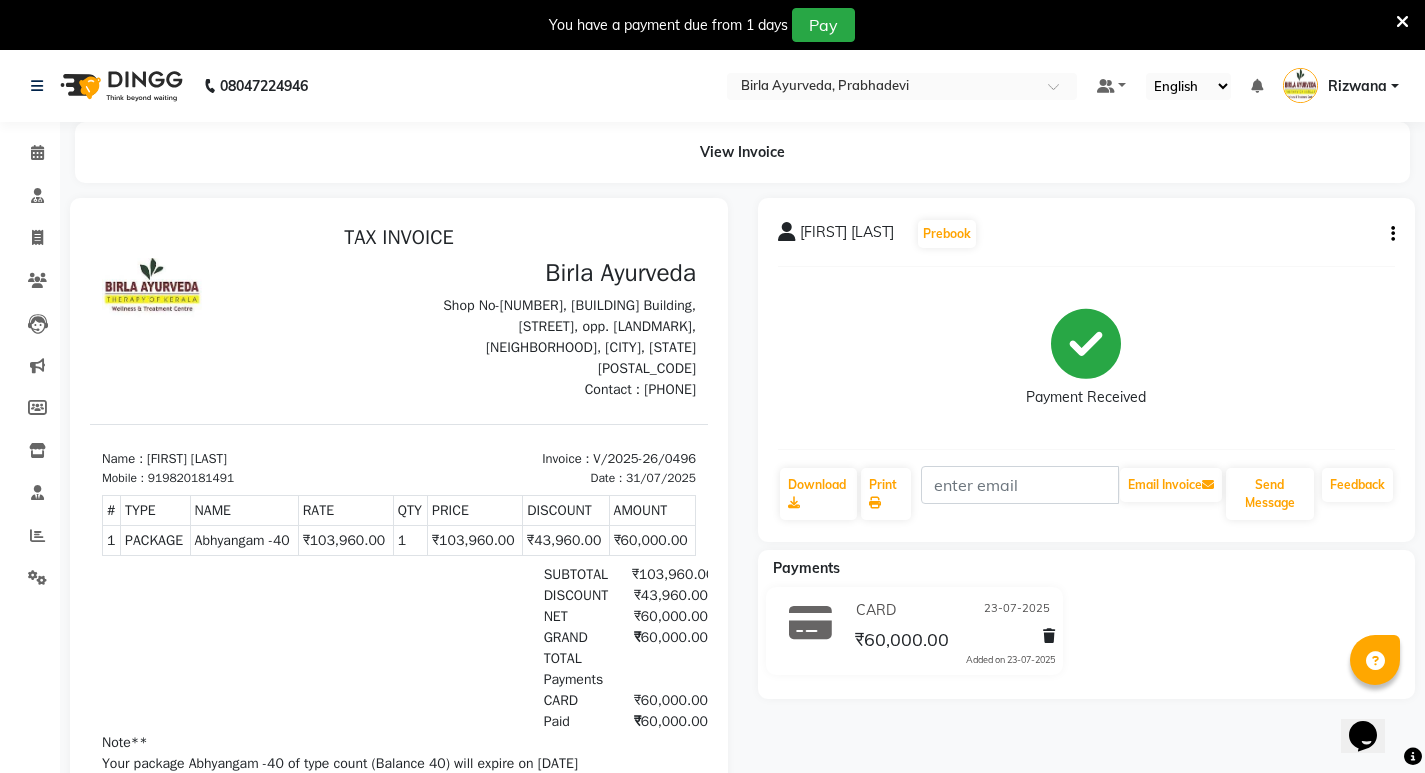 click 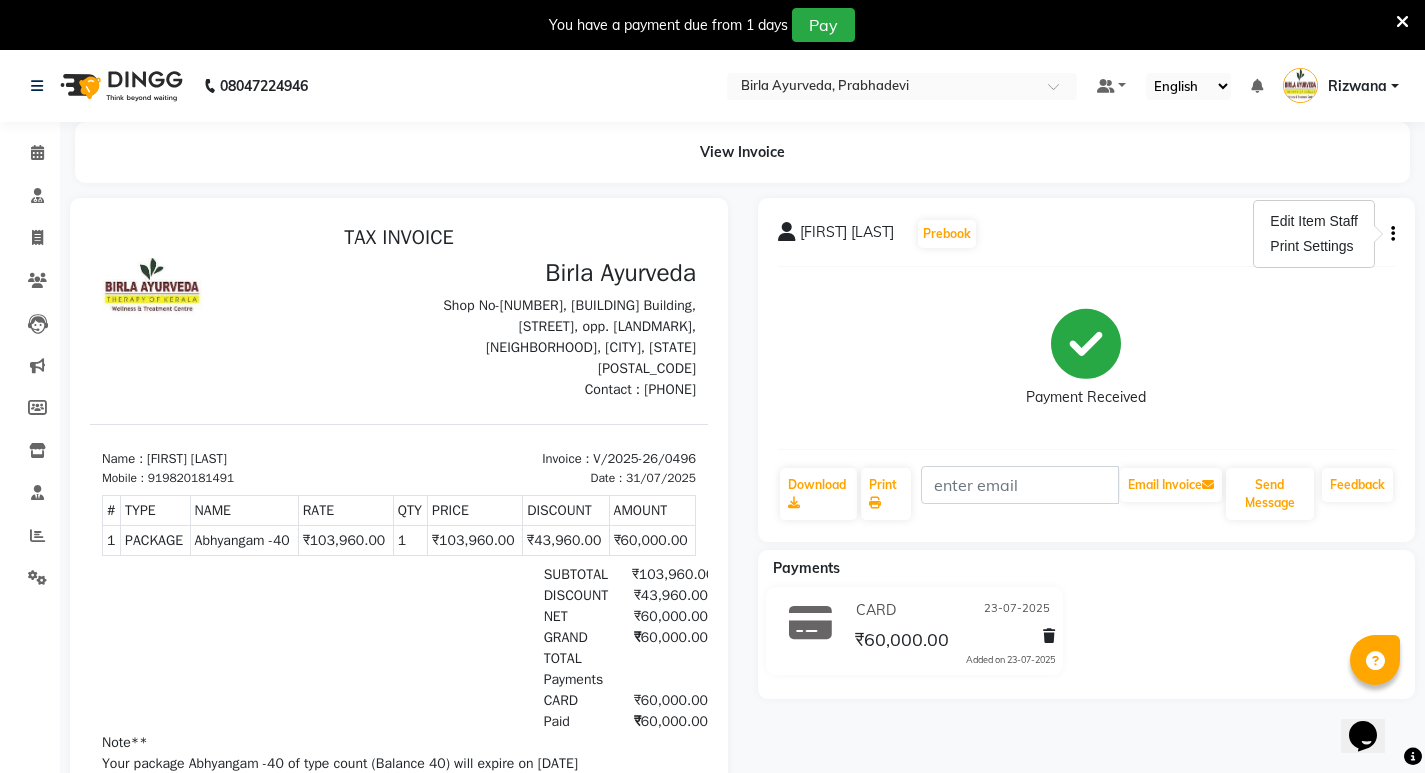 click on "Rizwana" at bounding box center [1357, 86] 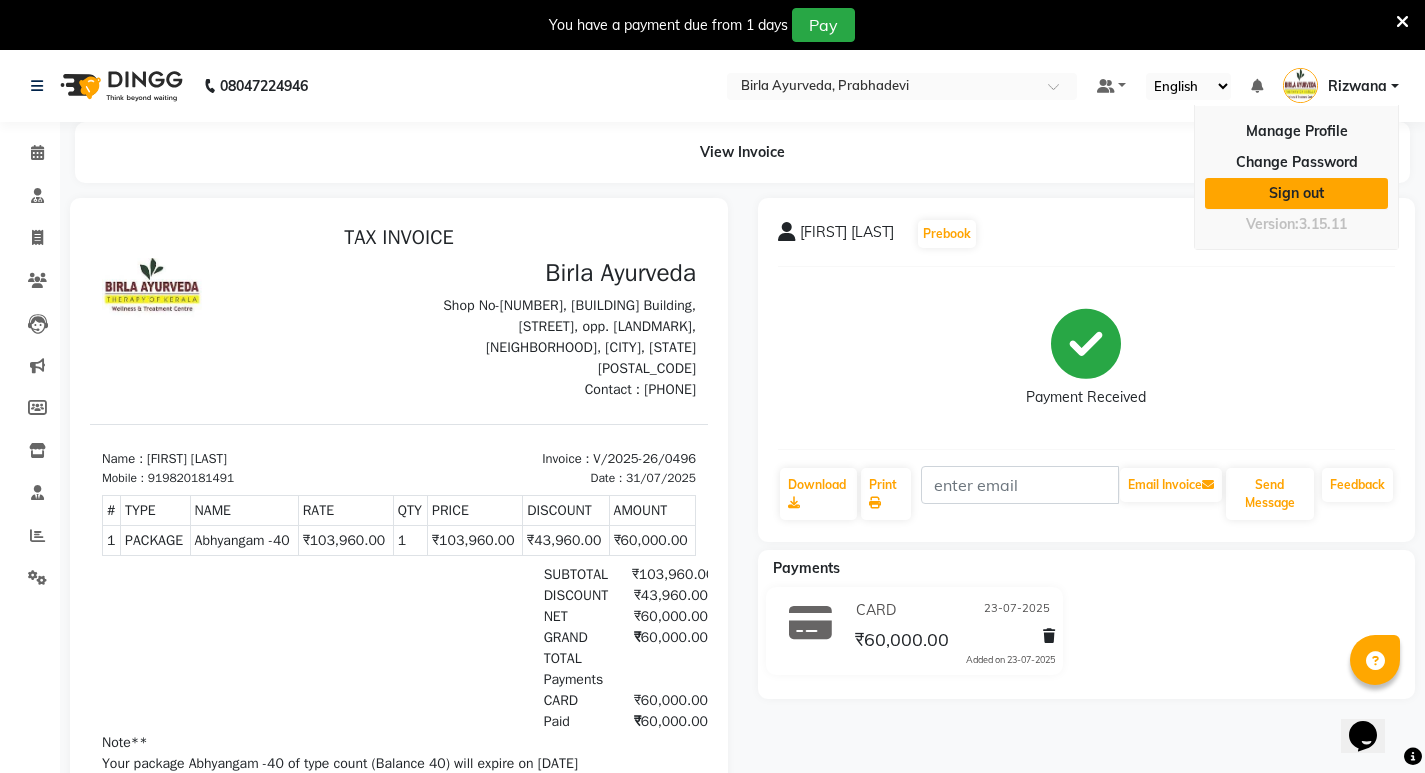 click on "Sign out" at bounding box center [1296, 193] 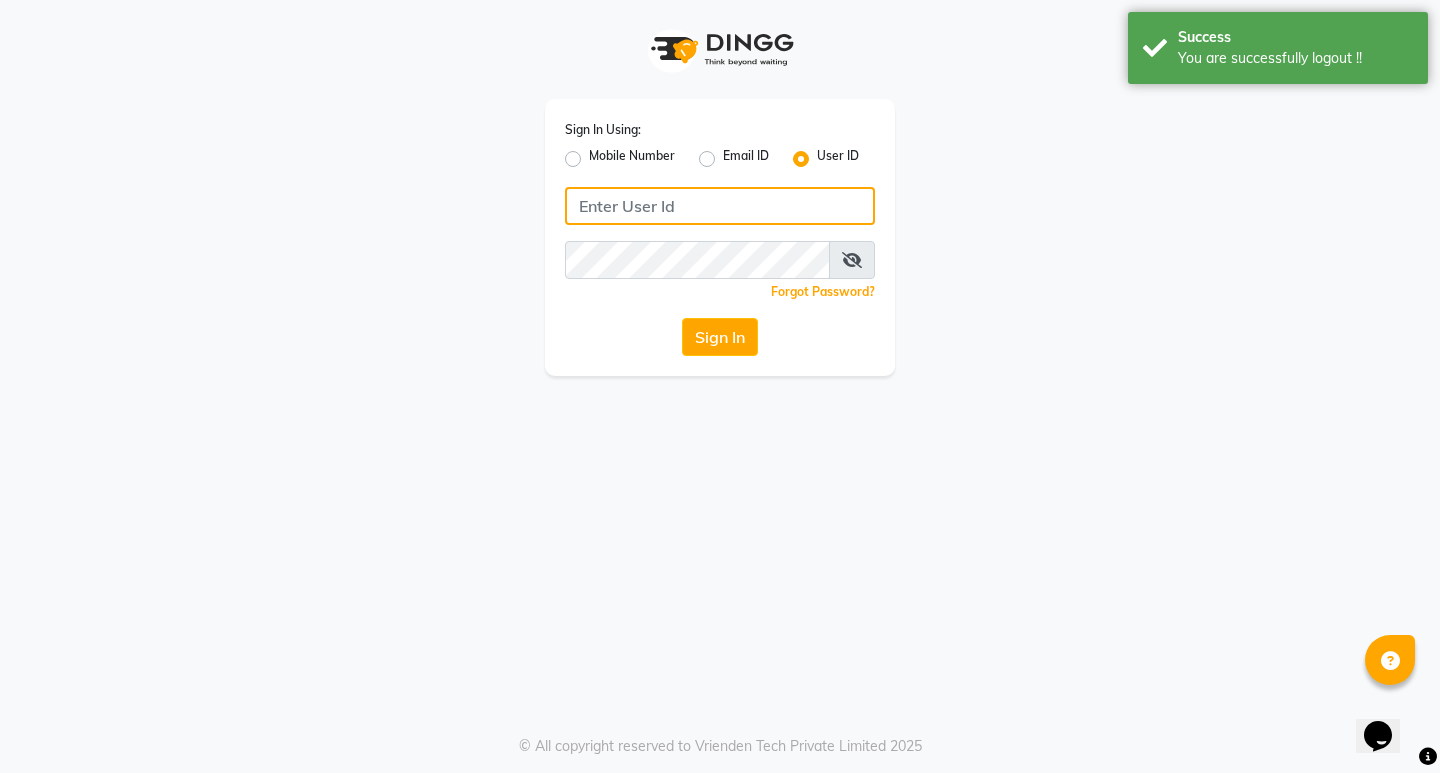 type on "8169197438" 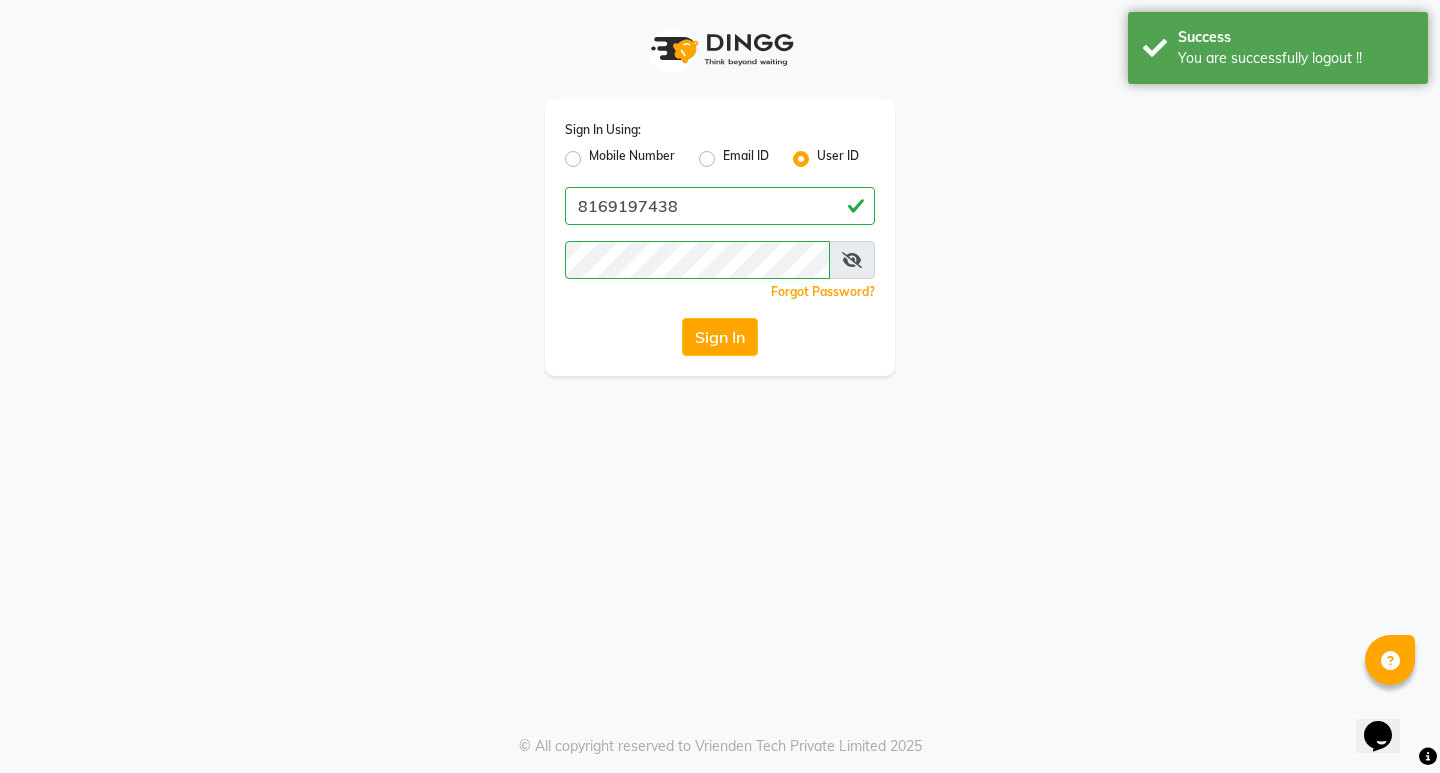click on "Mobile Number" 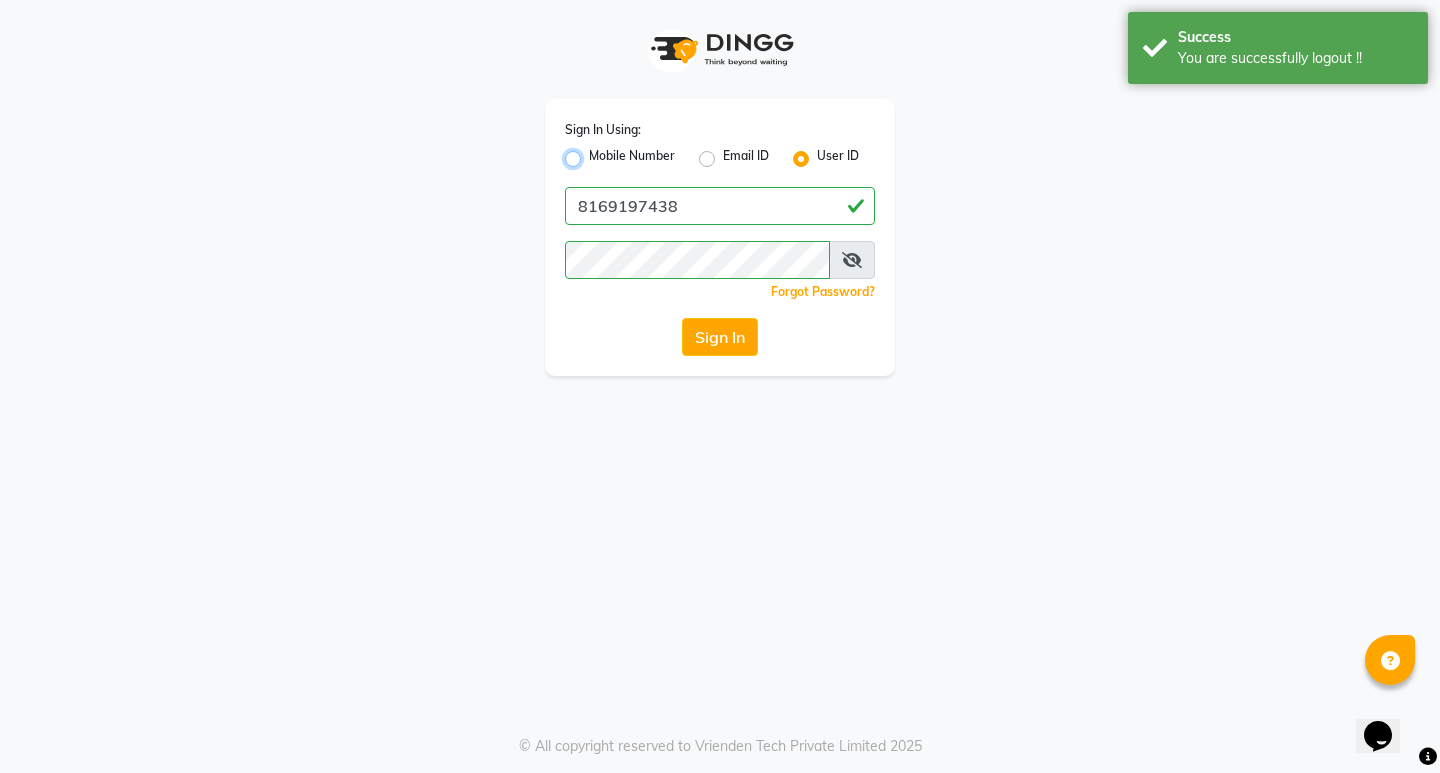 click on "Mobile Number" at bounding box center [595, 153] 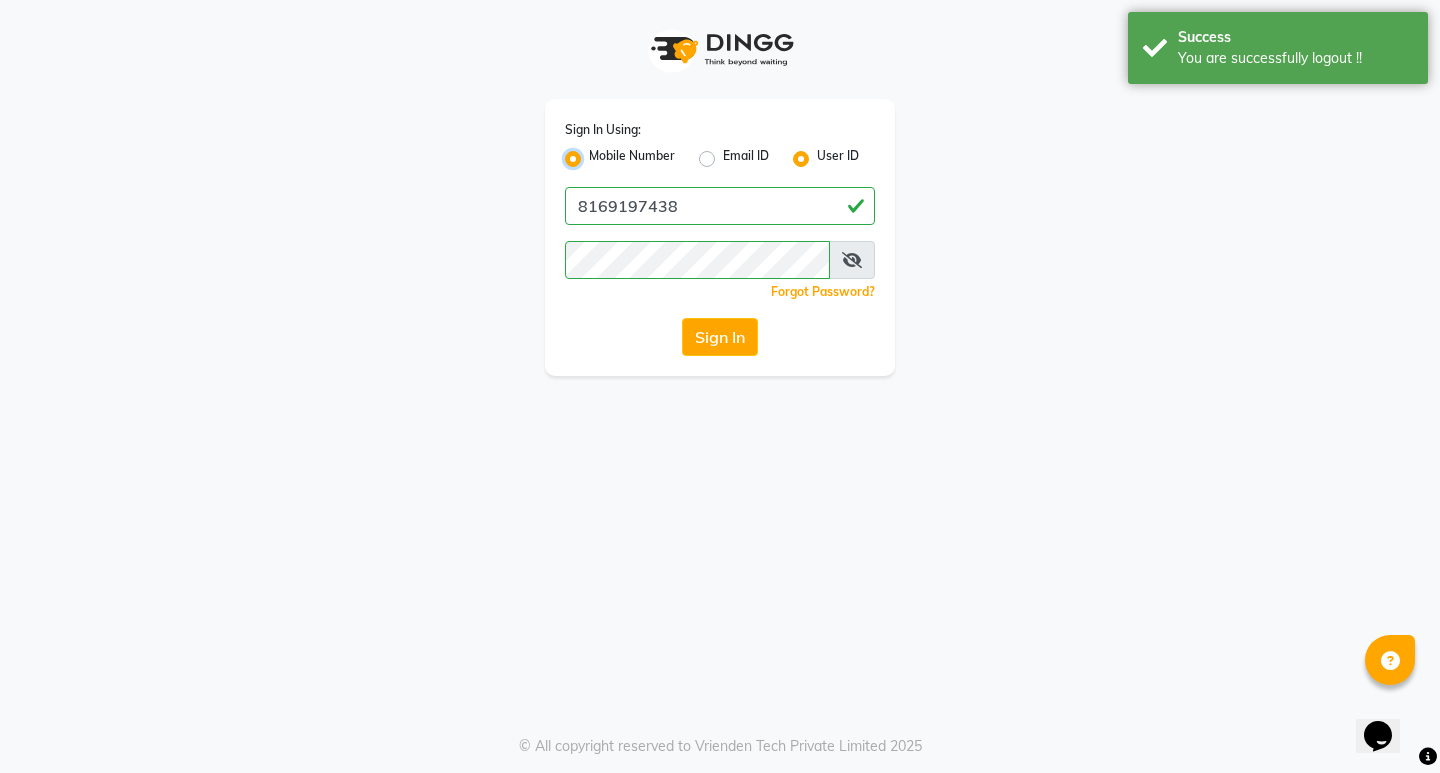 radio on "false" 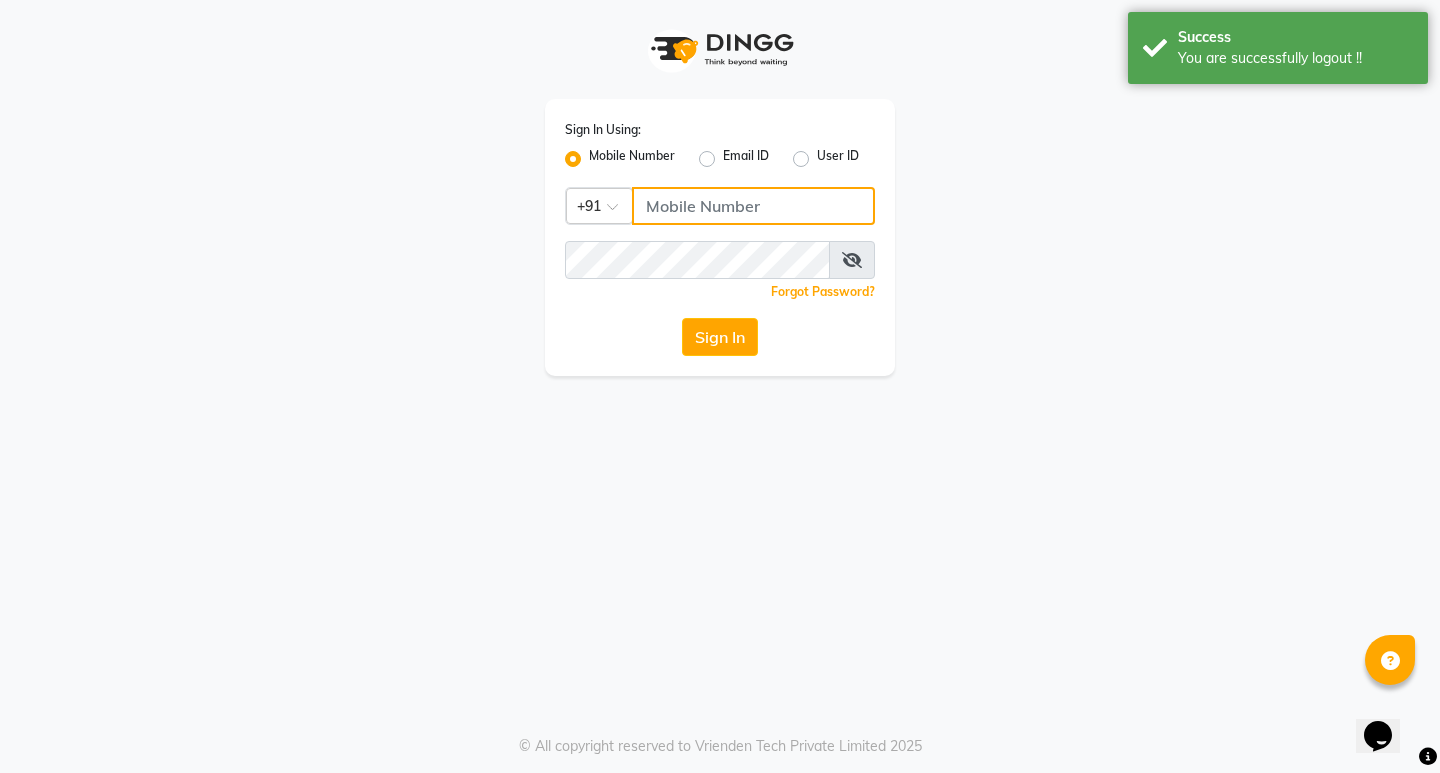 click 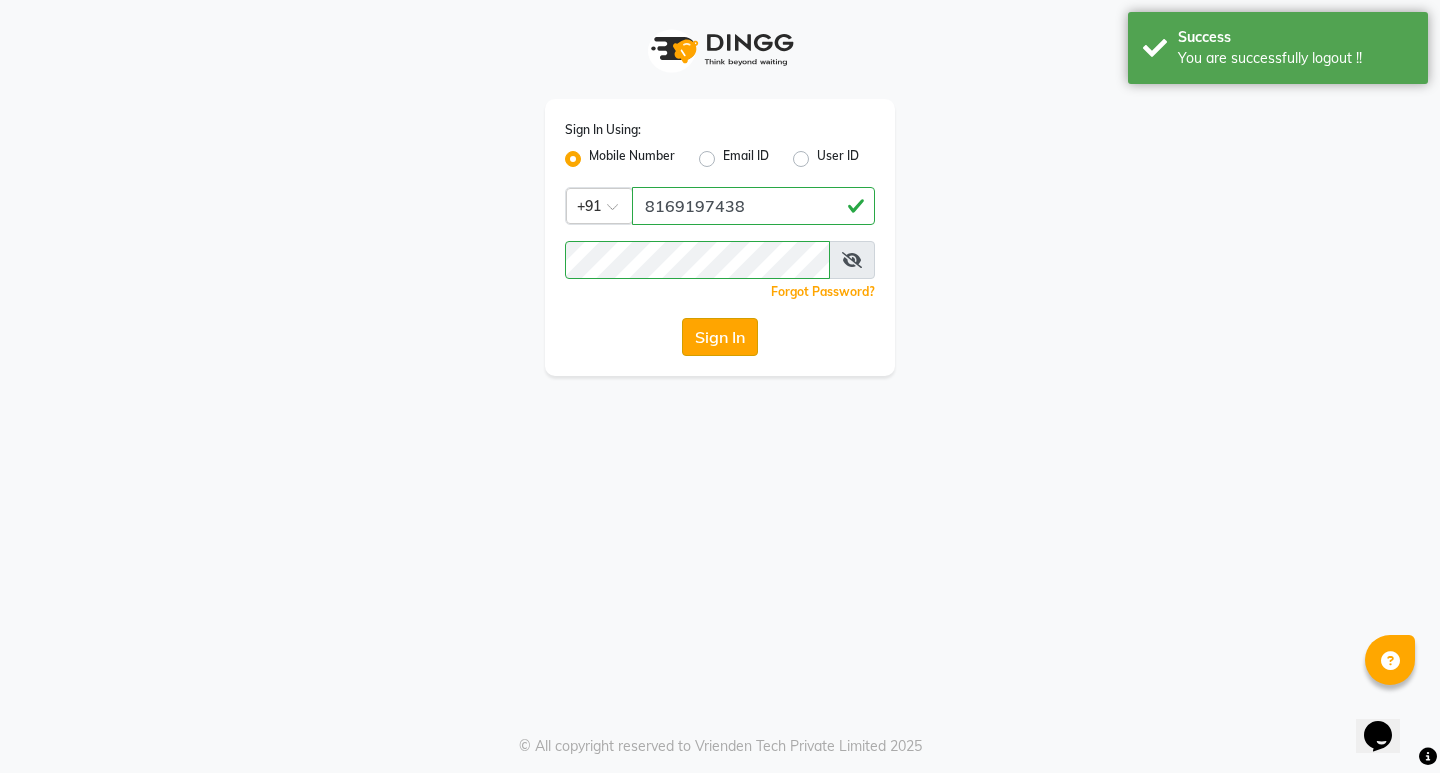 click on "Sign In" 